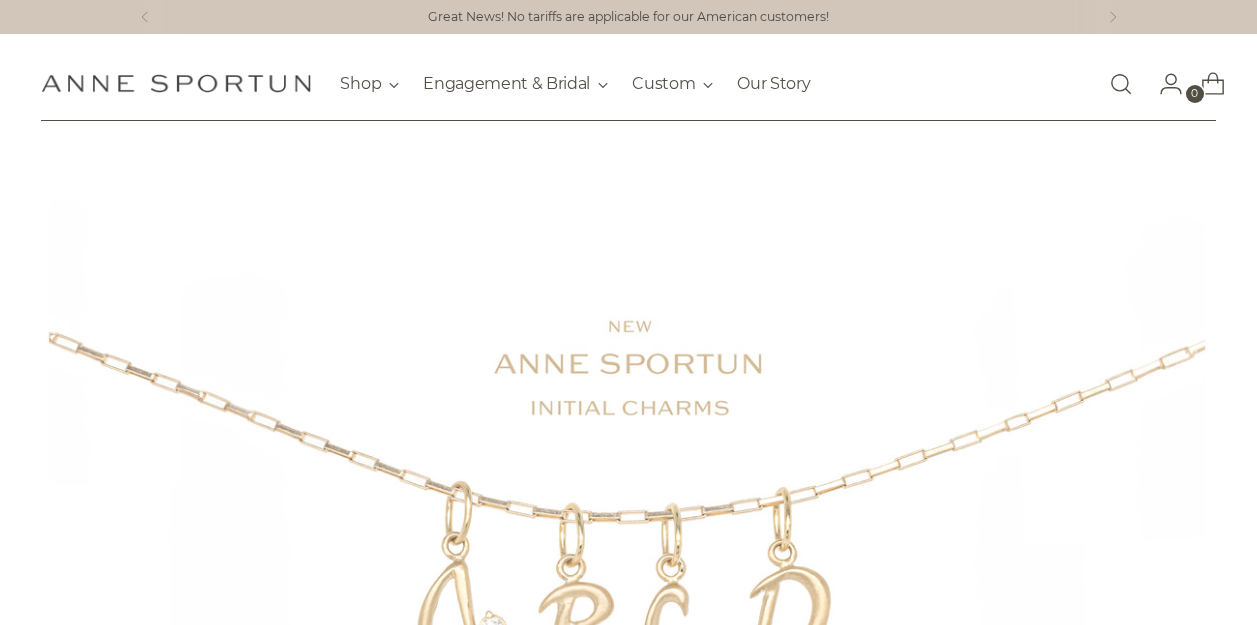 scroll, scrollTop: 0, scrollLeft: 0, axis: both 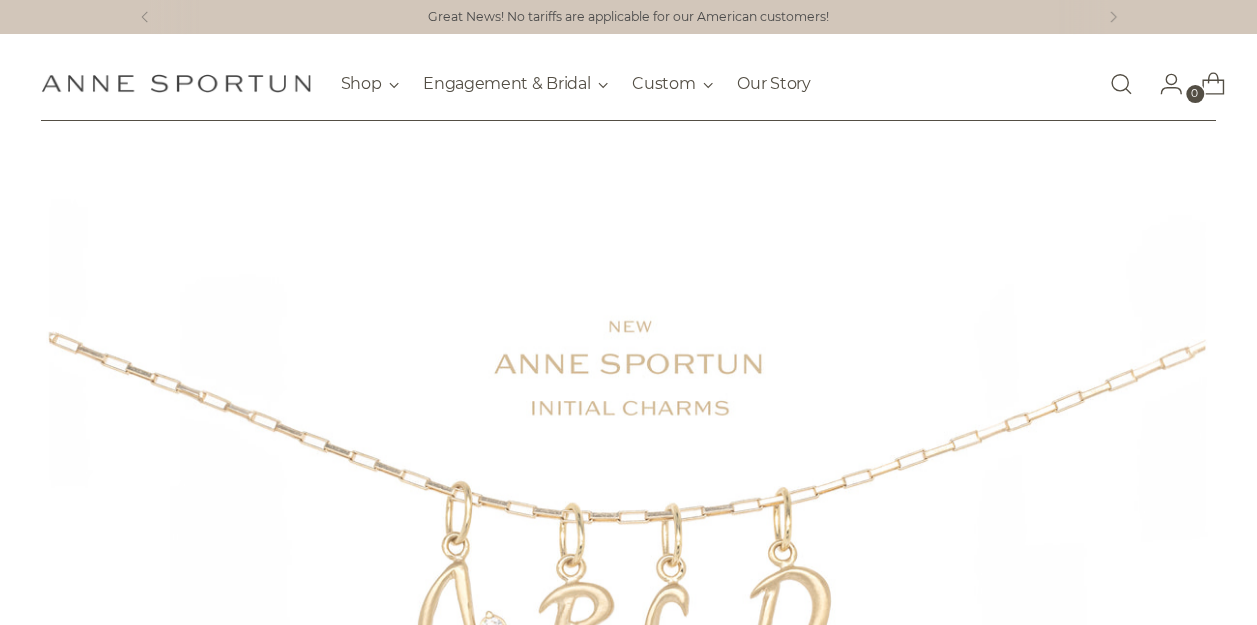 click at bounding box center (1121, 84) 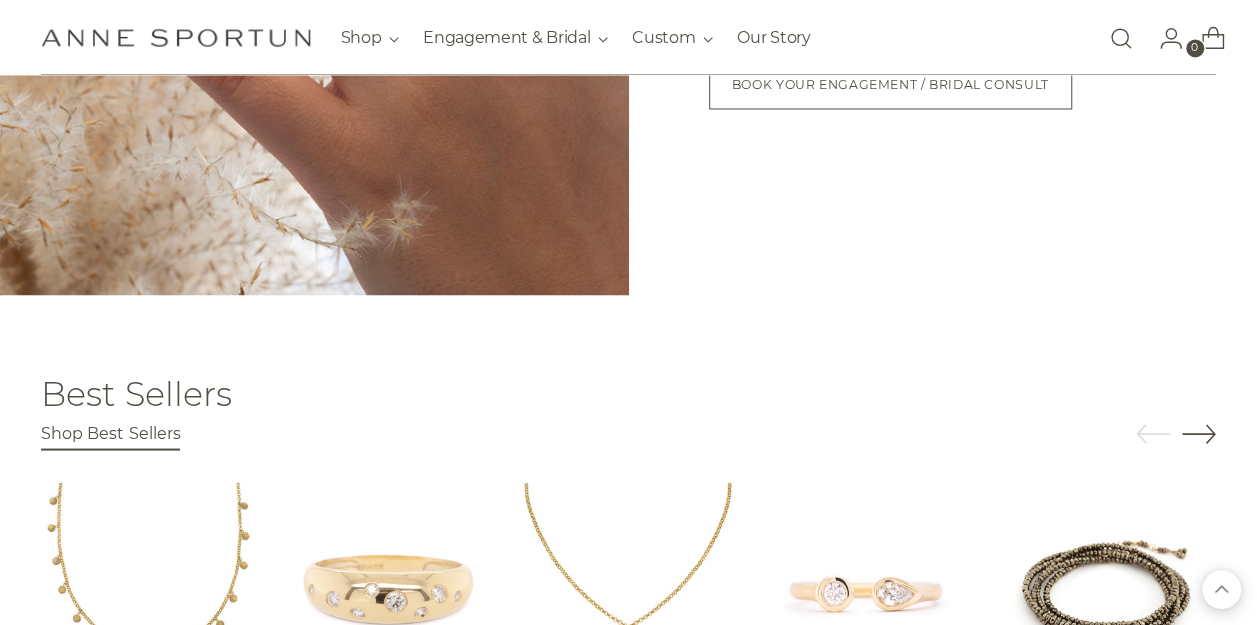 scroll, scrollTop: 1690, scrollLeft: 0, axis: vertical 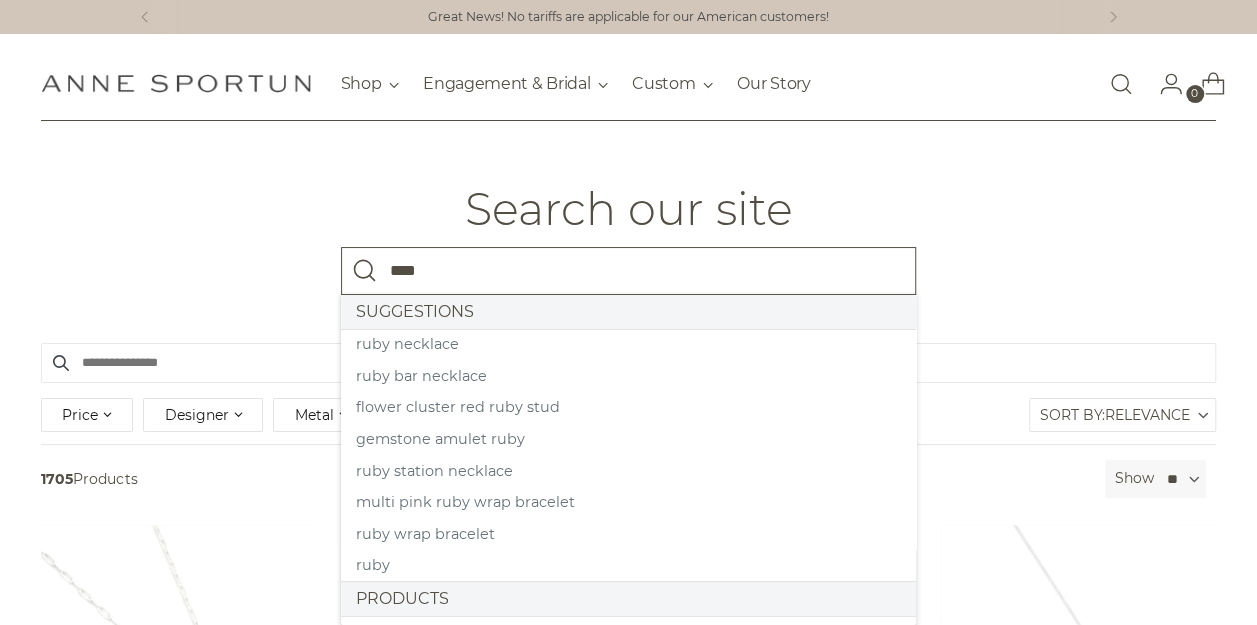 type on "****" 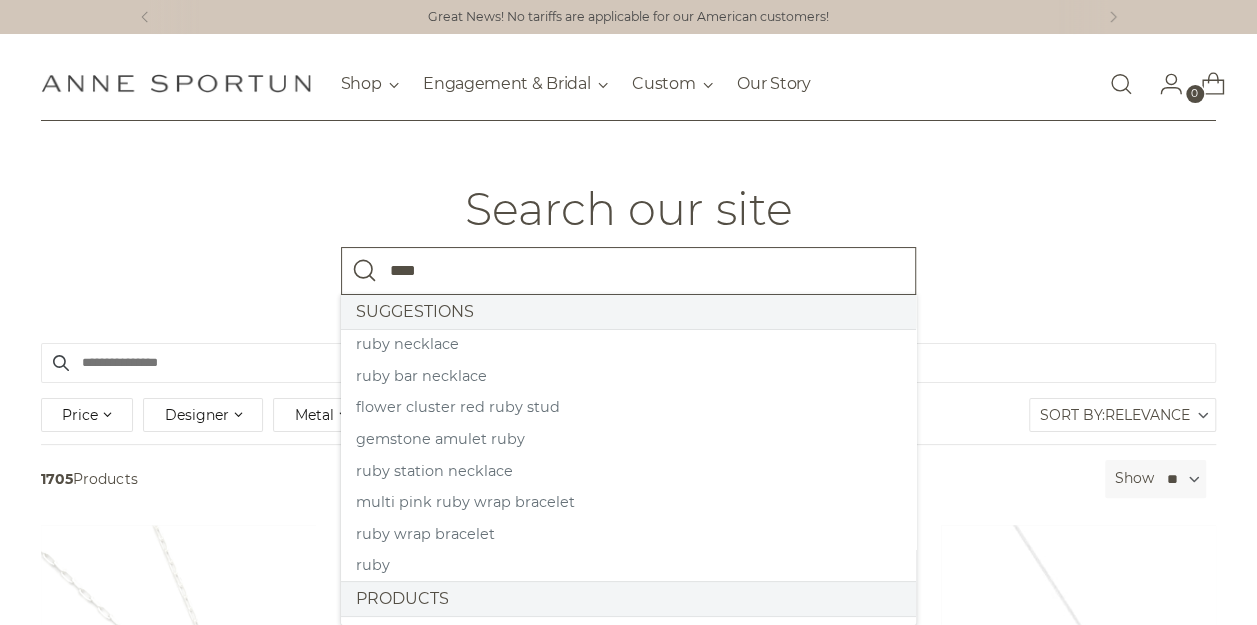 click at bounding box center (365, 271) 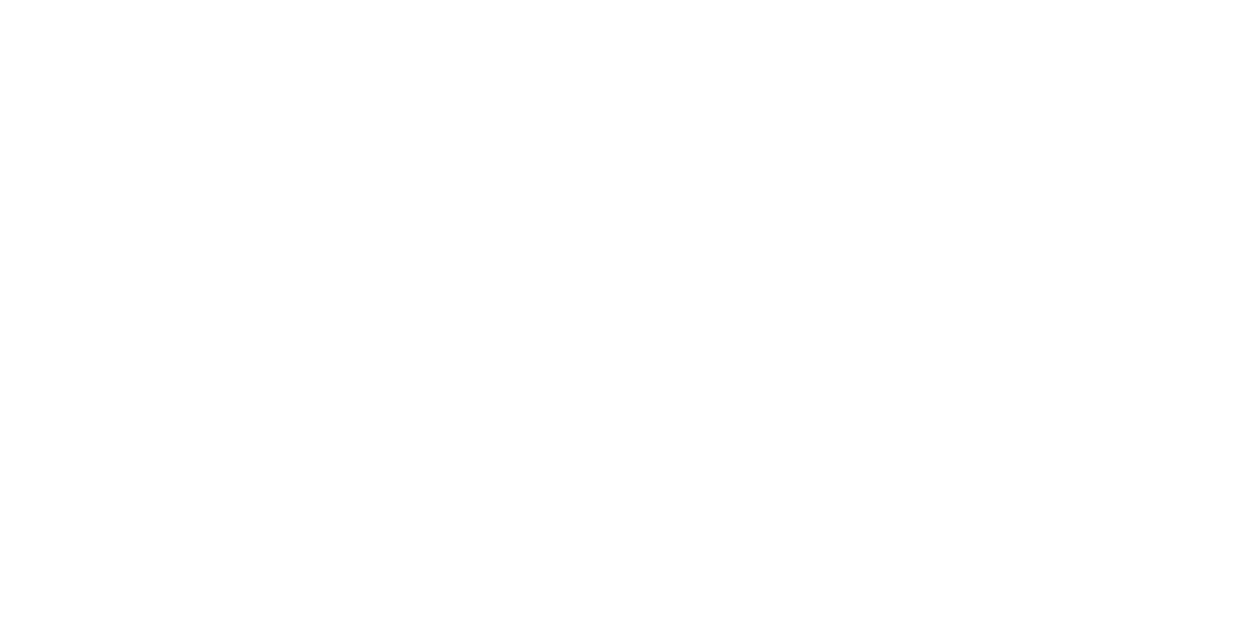 scroll, scrollTop: 0, scrollLeft: 0, axis: both 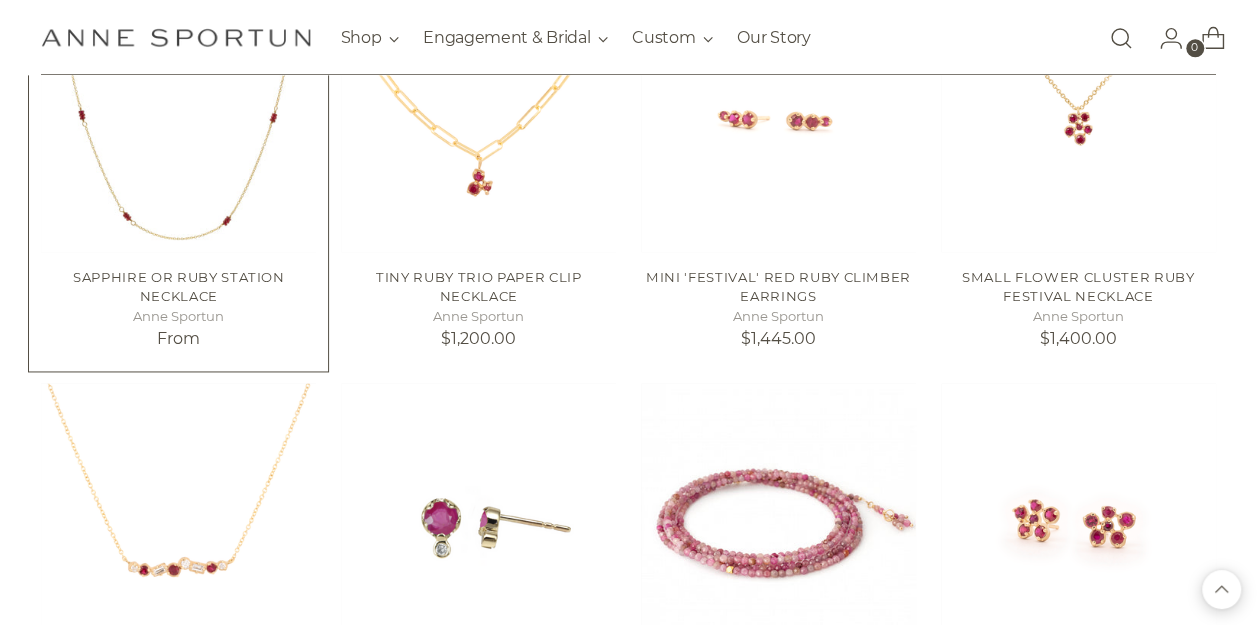 click at bounding box center [0, 0] 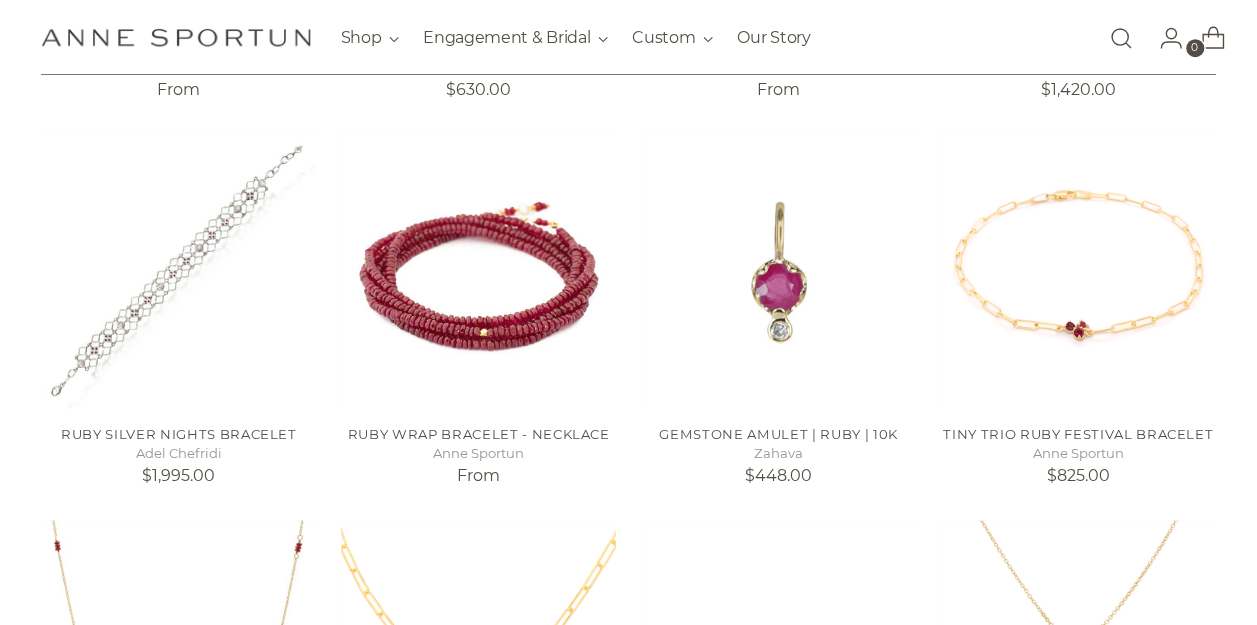 scroll, scrollTop: 293, scrollLeft: 0, axis: vertical 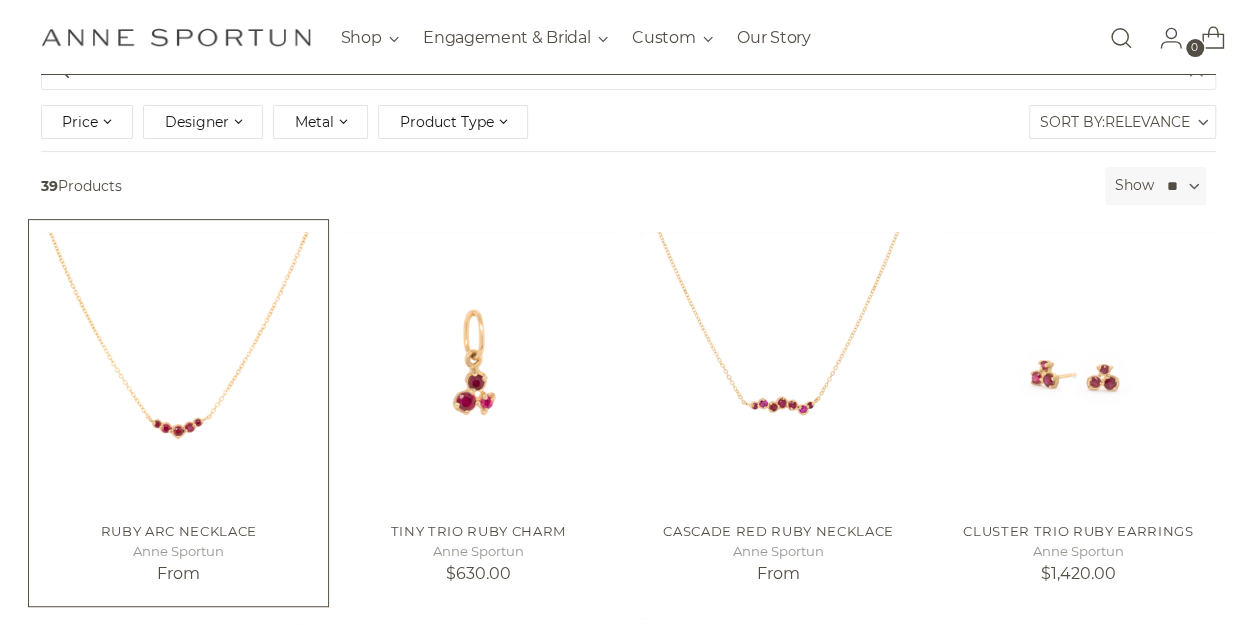 click at bounding box center [0, 0] 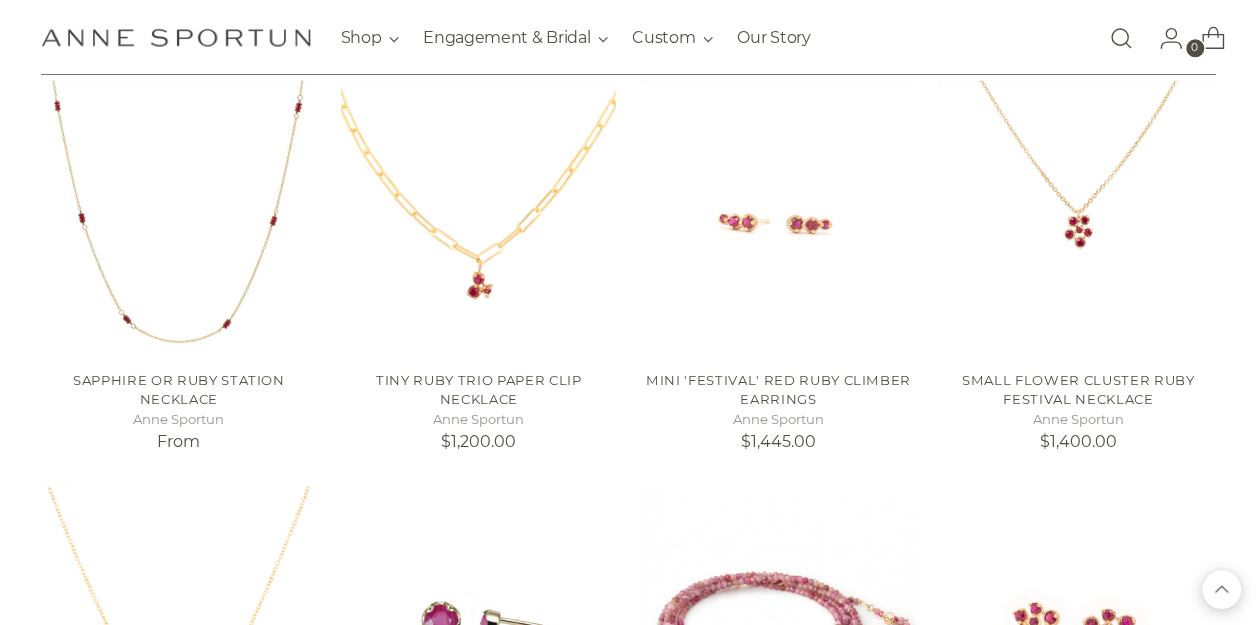 scroll, scrollTop: 1134, scrollLeft: 0, axis: vertical 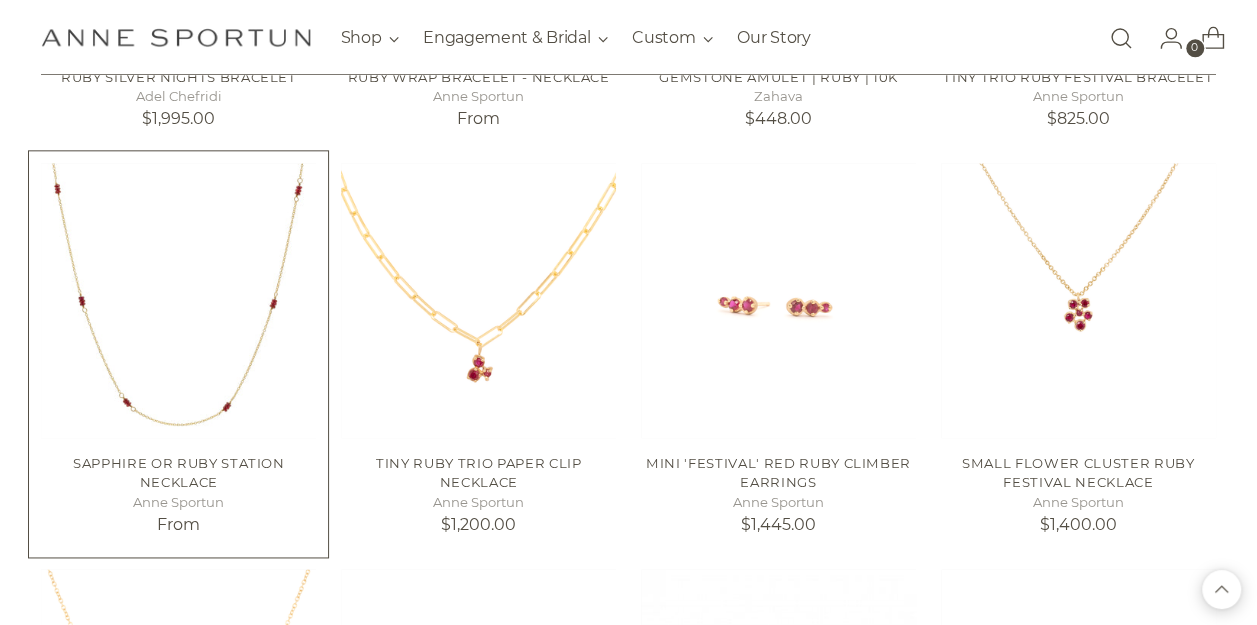 click at bounding box center (0, 0) 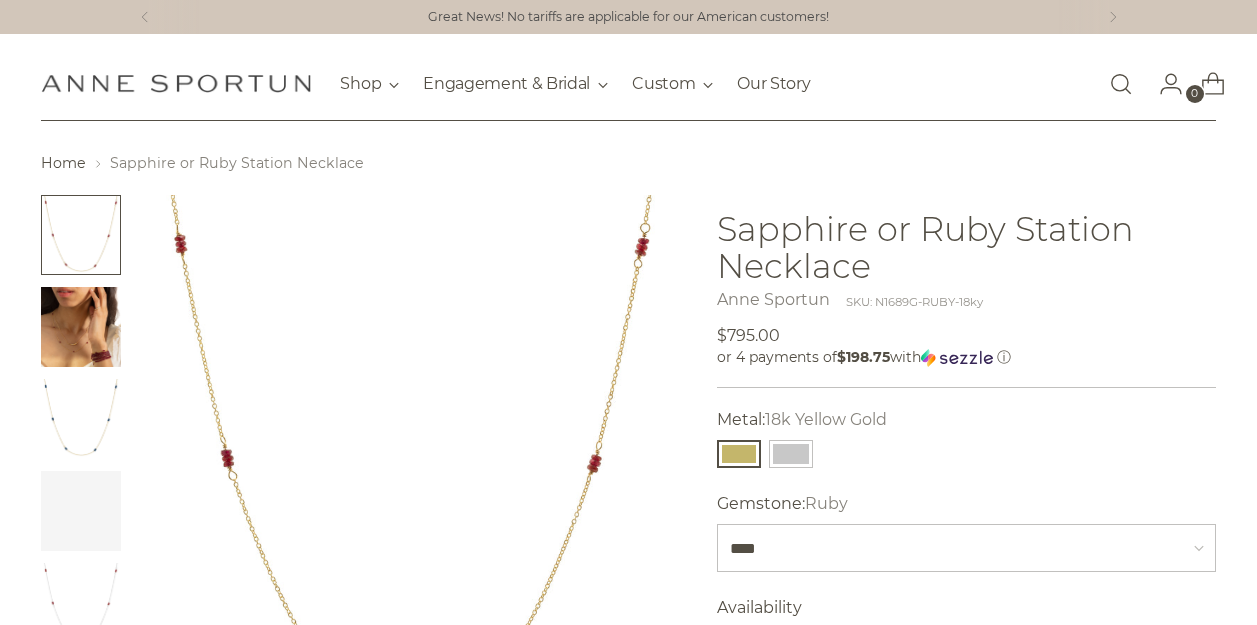 scroll, scrollTop: 0, scrollLeft: 0, axis: both 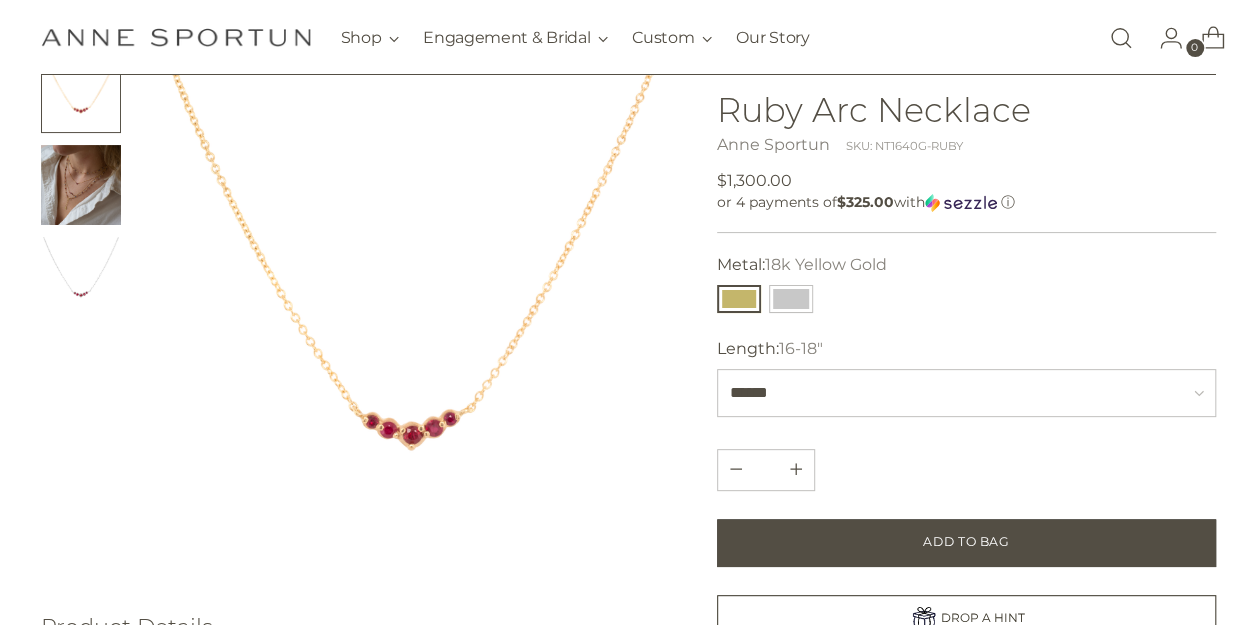click at bounding box center (81, 185) 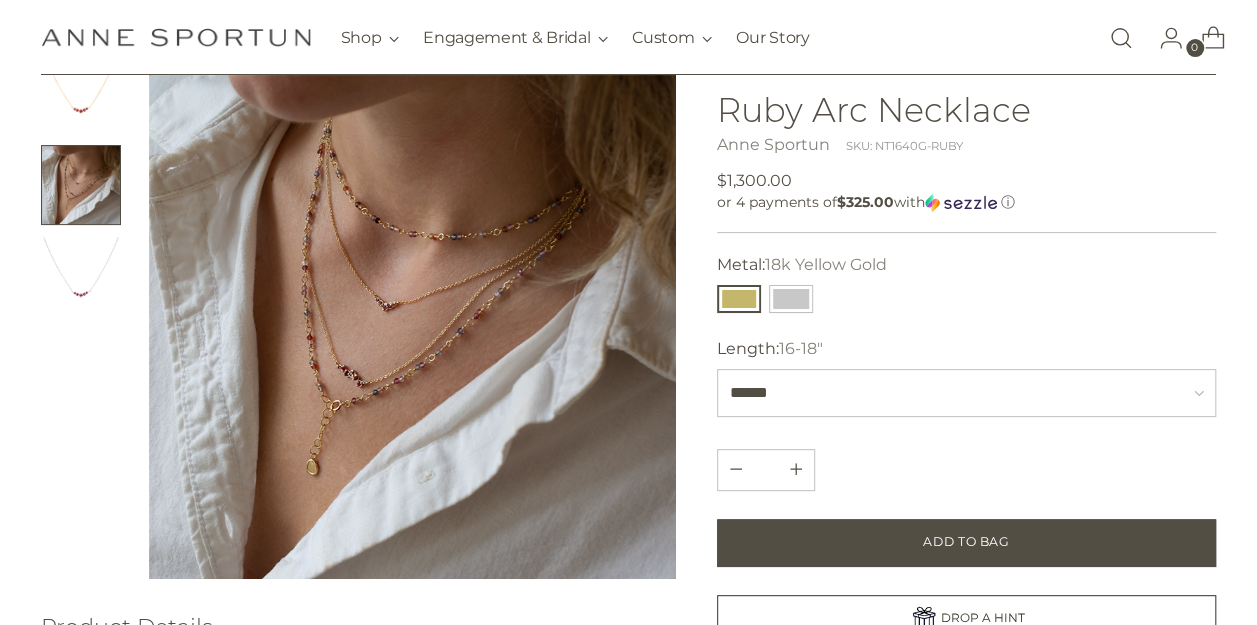 click at bounding box center (0, 0) 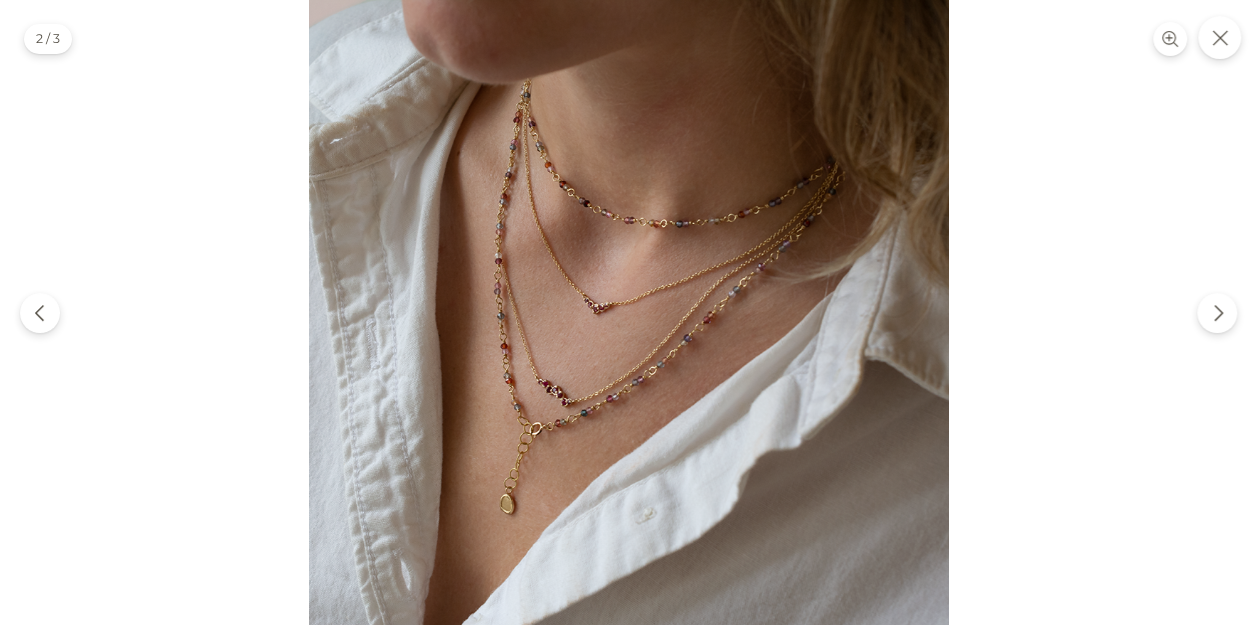 click at bounding box center [629, 320] 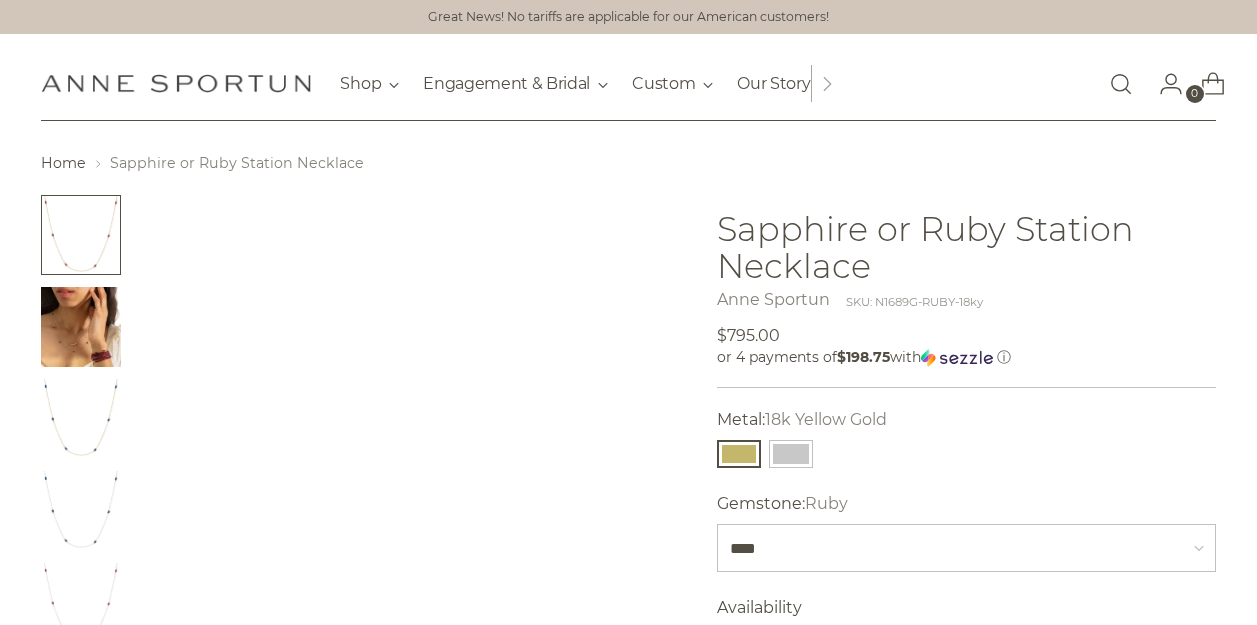 scroll, scrollTop: 0, scrollLeft: 0, axis: both 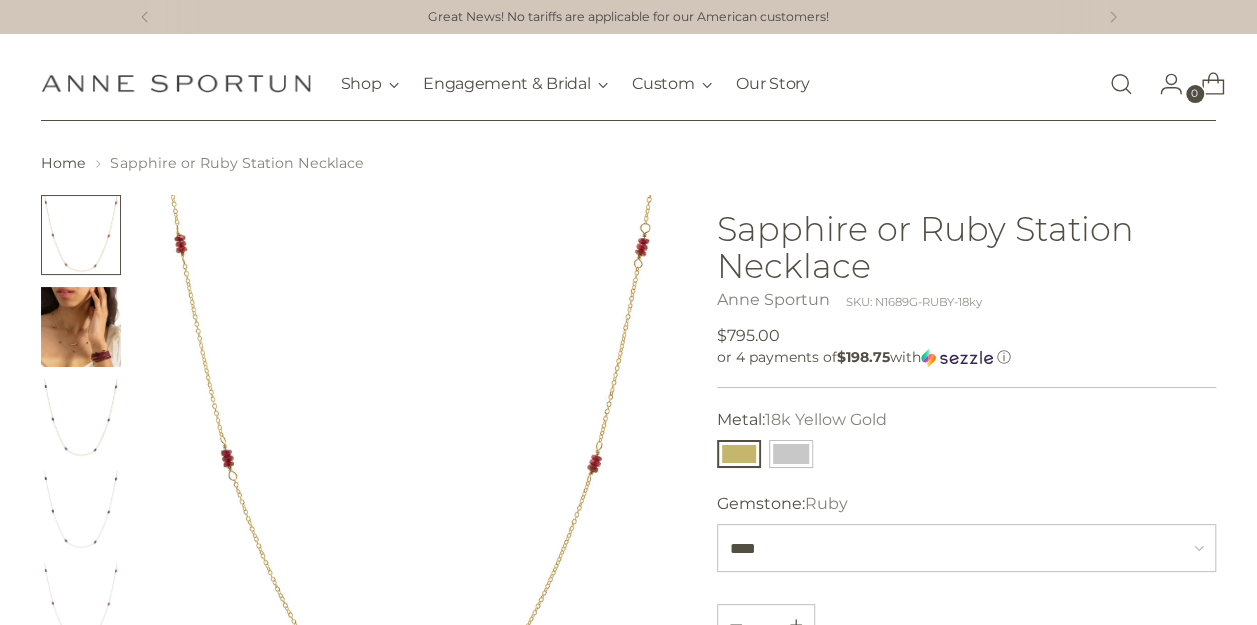 click at bounding box center (81, 327) 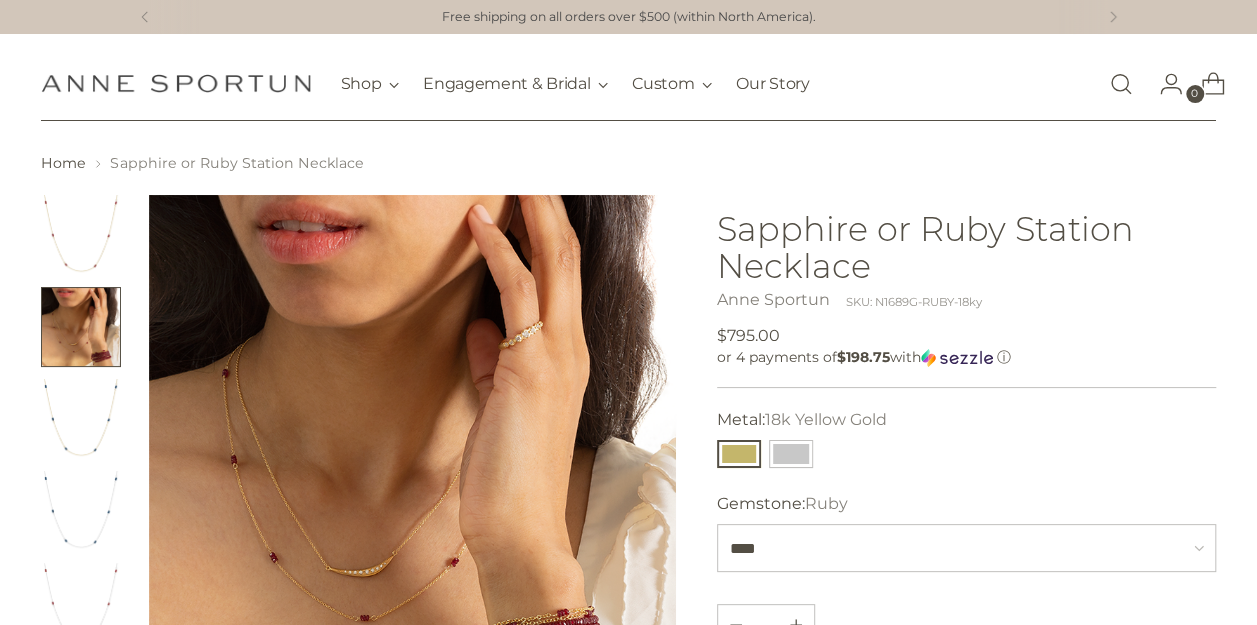 click at bounding box center (81, 419) 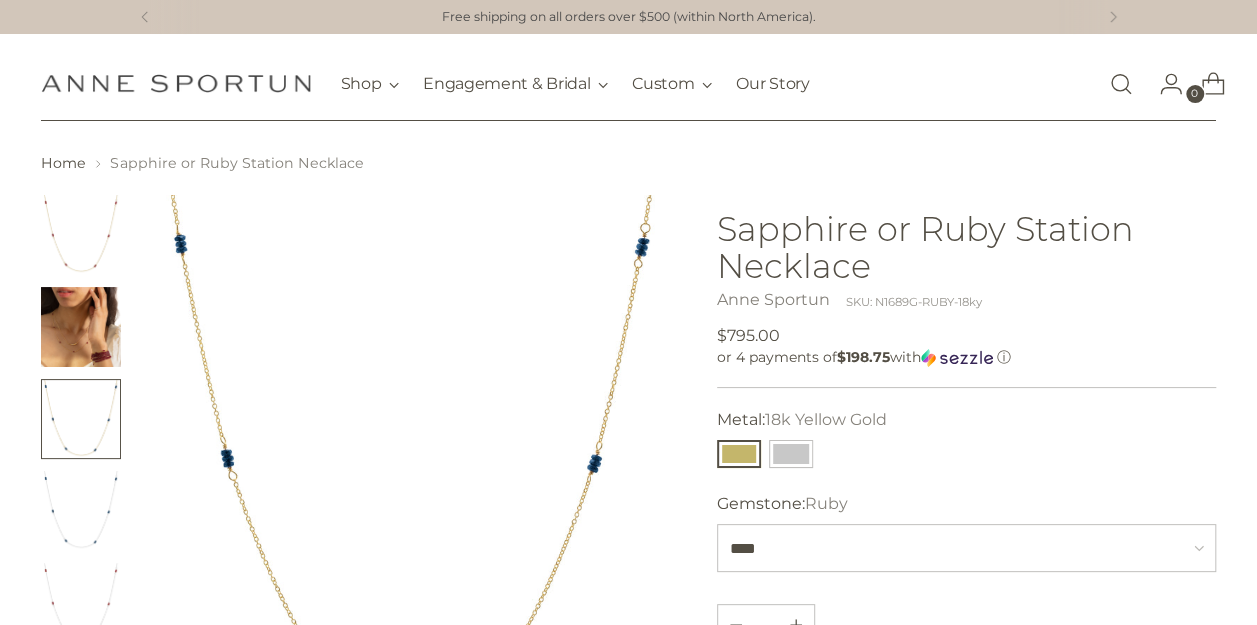 click at bounding box center [81, 511] 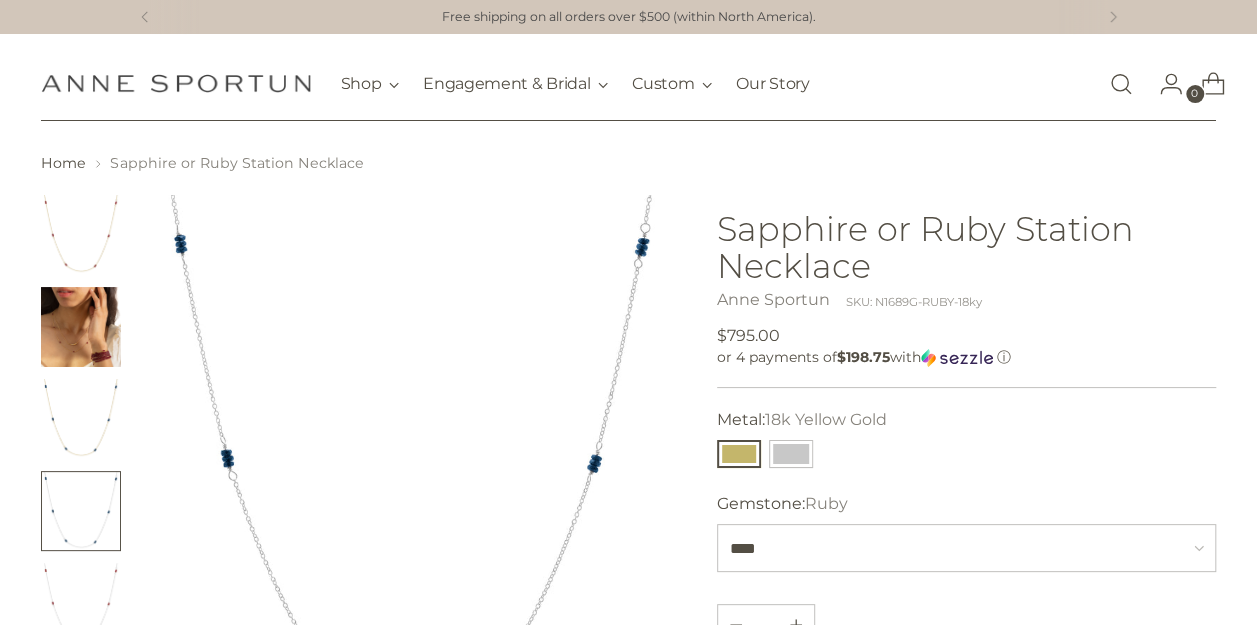 click at bounding box center [81, 235] 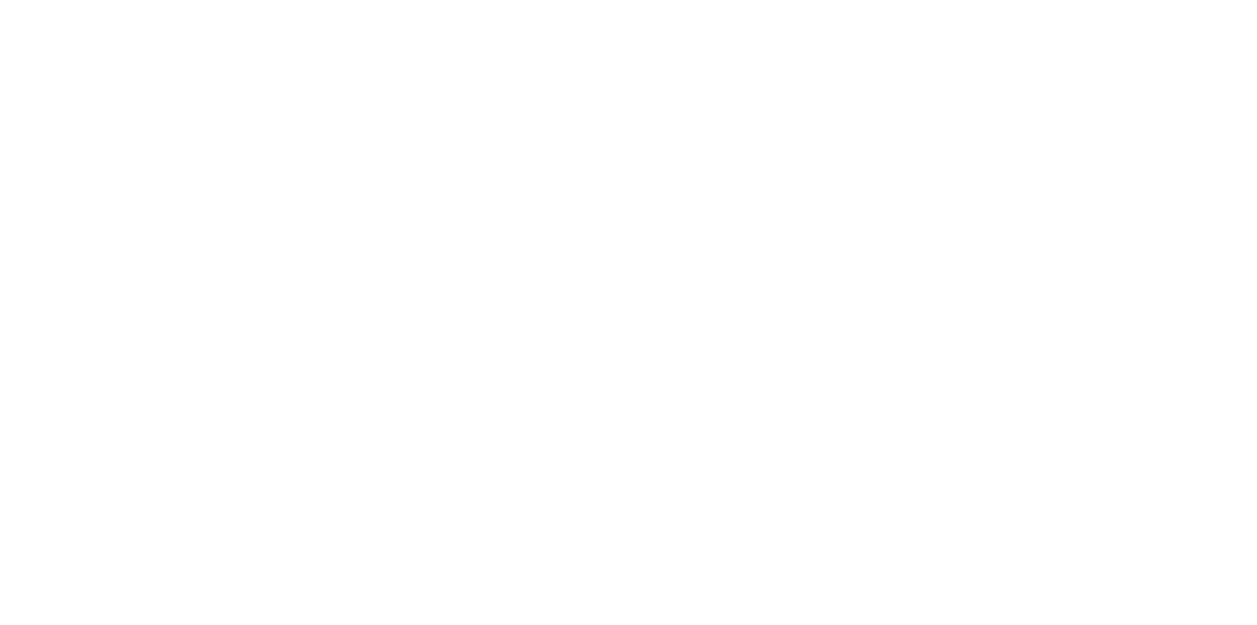scroll, scrollTop: 0, scrollLeft: 0, axis: both 